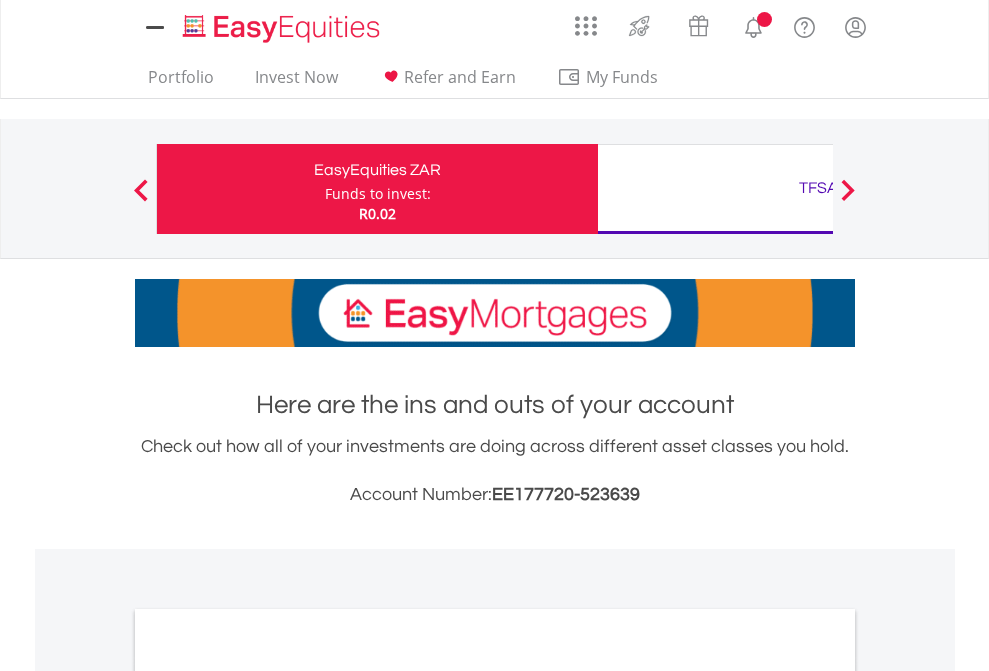 scroll, scrollTop: 0, scrollLeft: 0, axis: both 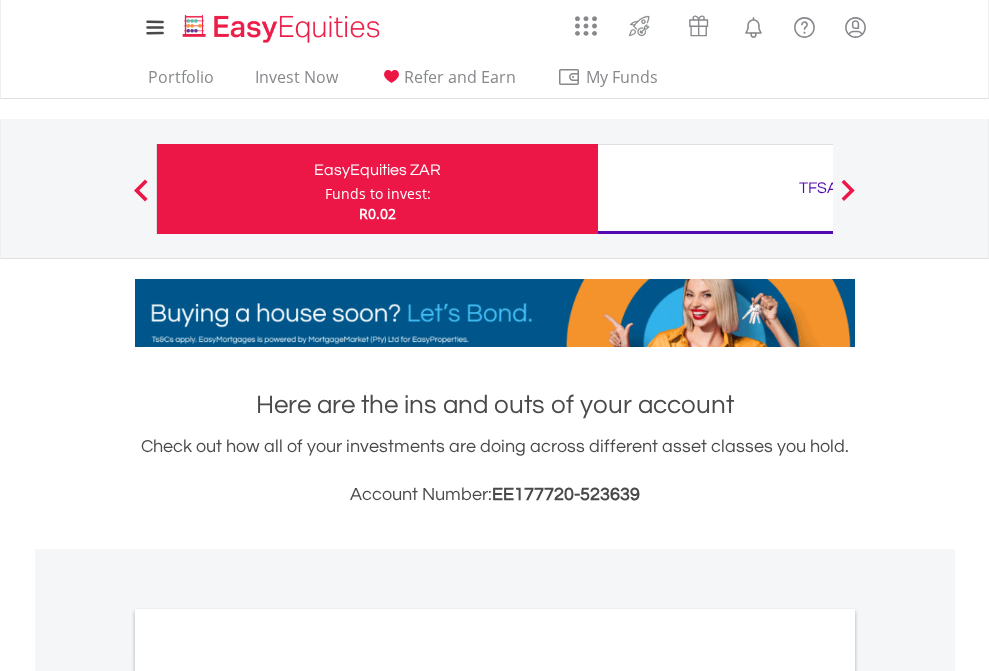 click on "Funds to invest:" at bounding box center (378, 194) 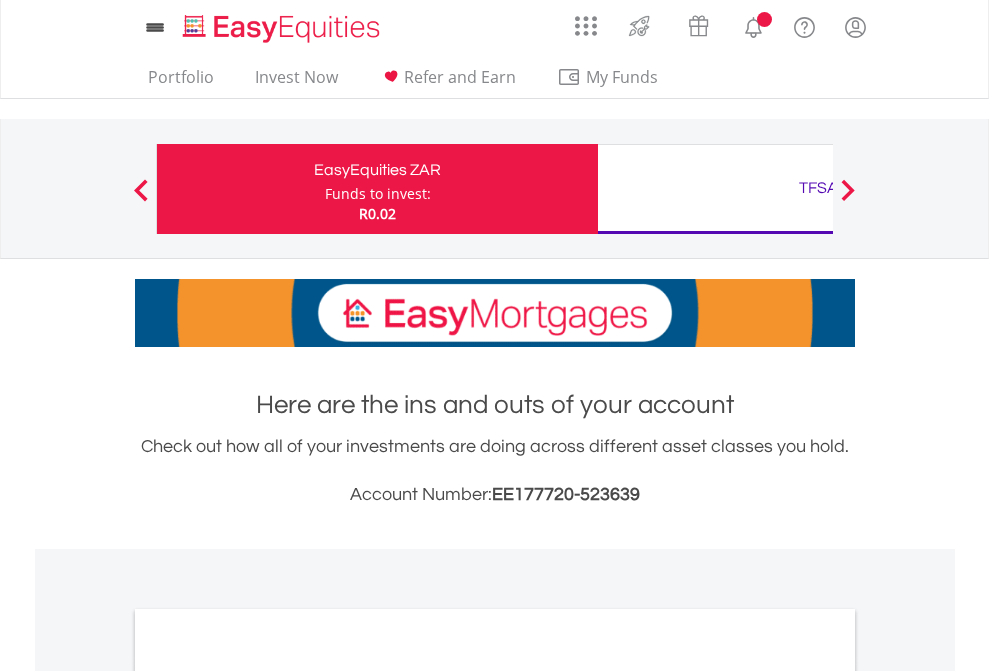 scroll, scrollTop: 0, scrollLeft: 0, axis: both 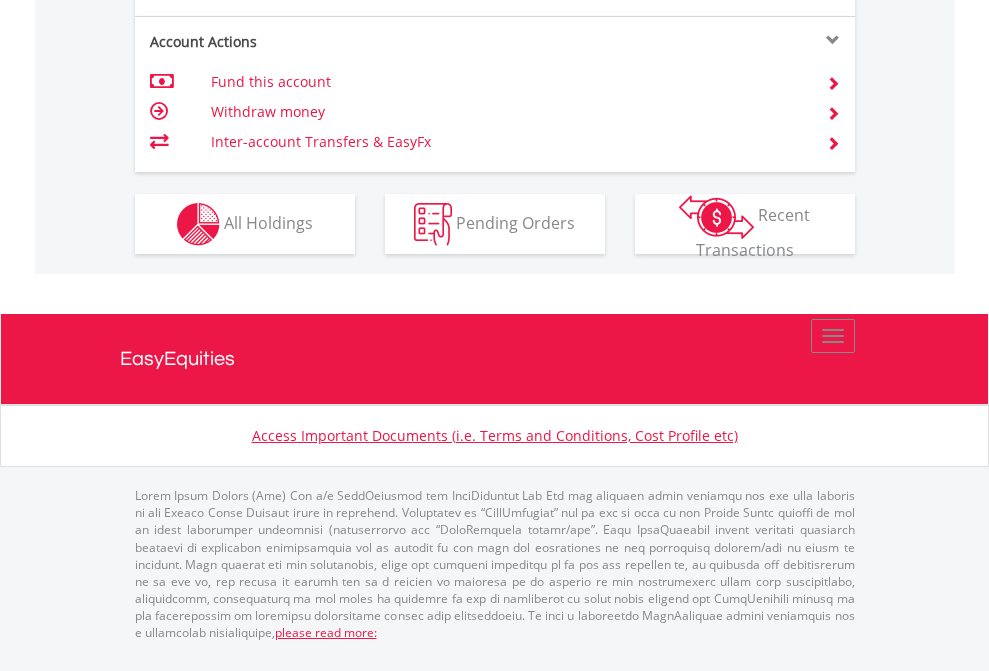 click on "Investment types" at bounding box center (706, -337) 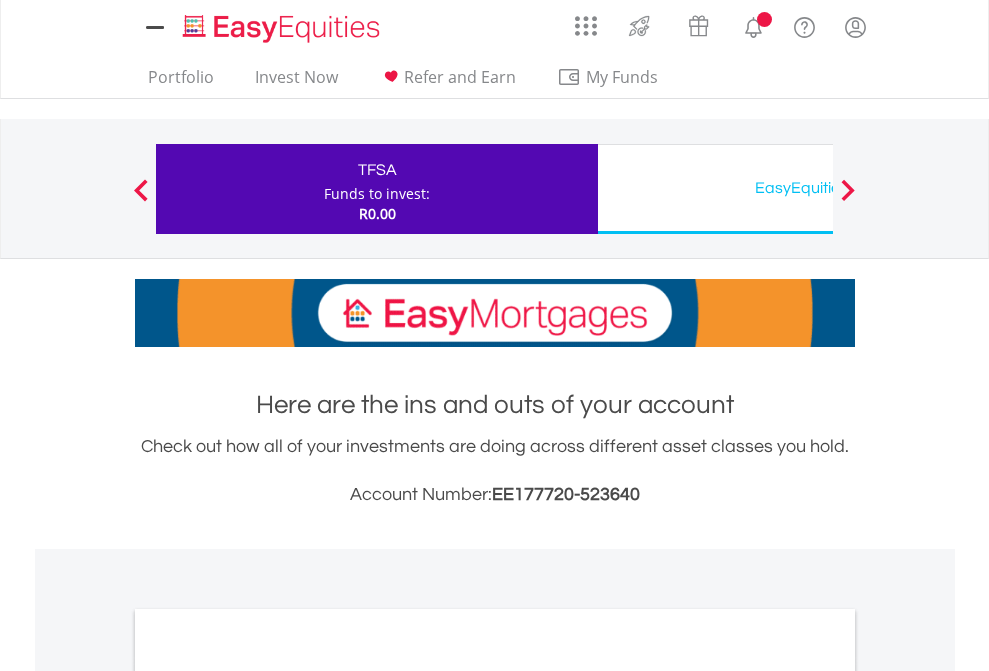 scroll, scrollTop: 0, scrollLeft: 0, axis: both 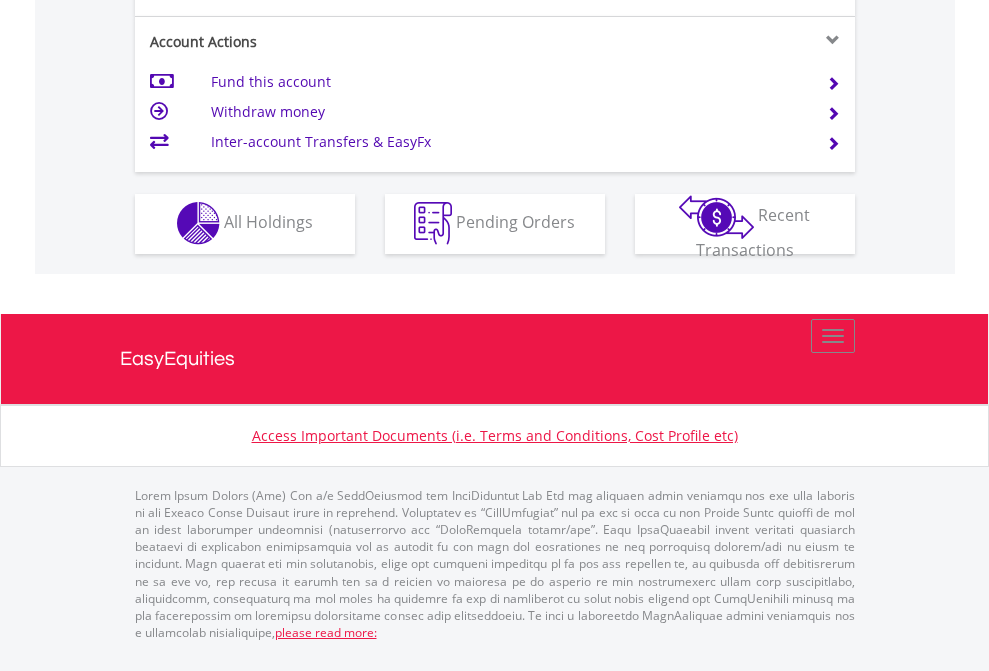 click on "Investment types" at bounding box center (706, -353) 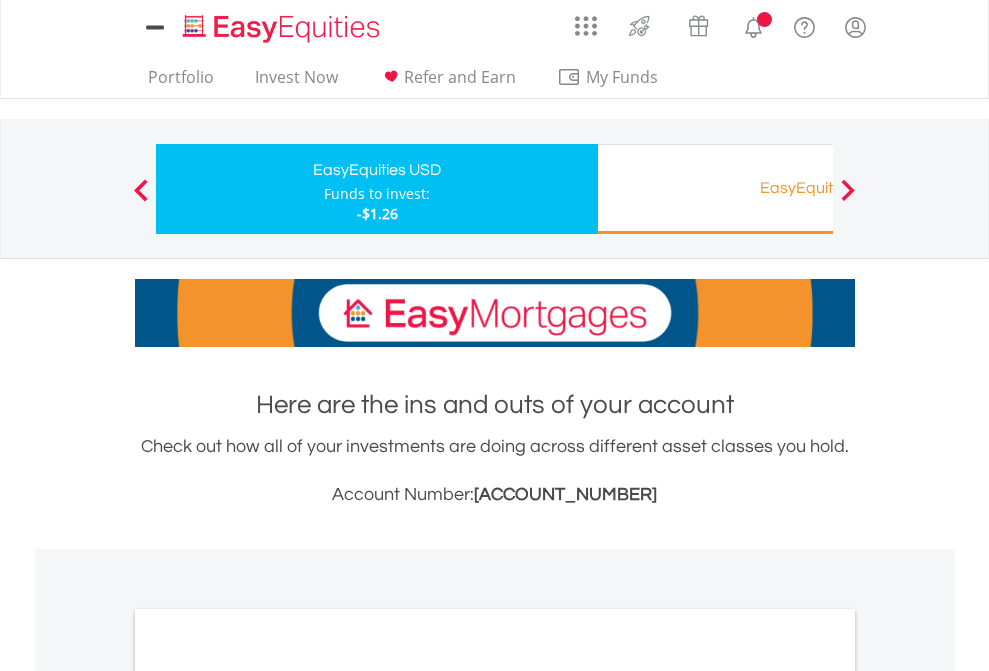 scroll, scrollTop: 0, scrollLeft: 0, axis: both 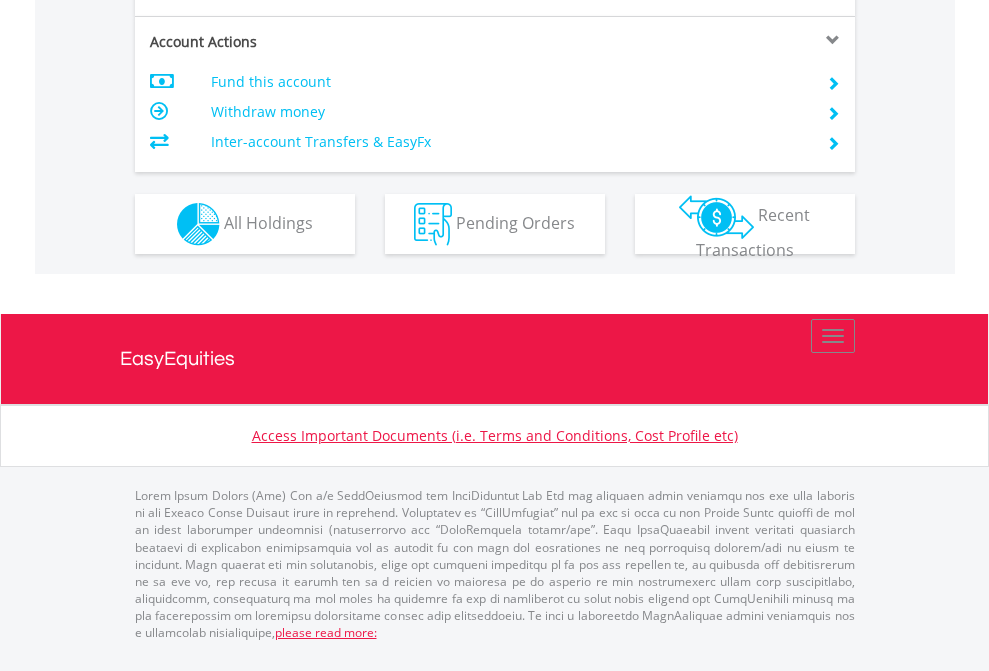 click on "Investment types" at bounding box center [706, -337] 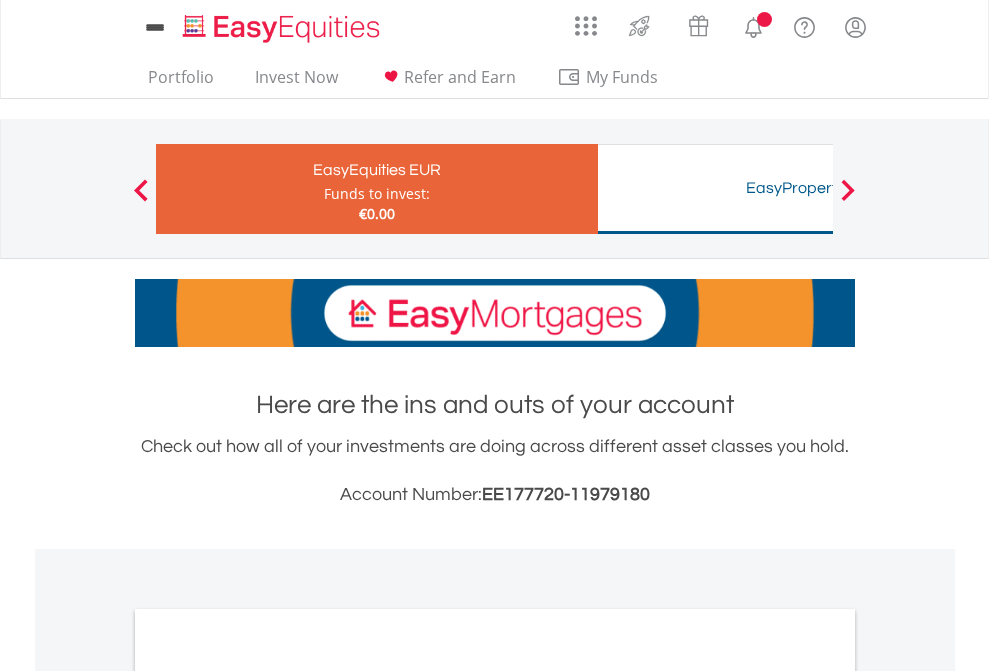 scroll, scrollTop: 0, scrollLeft: 0, axis: both 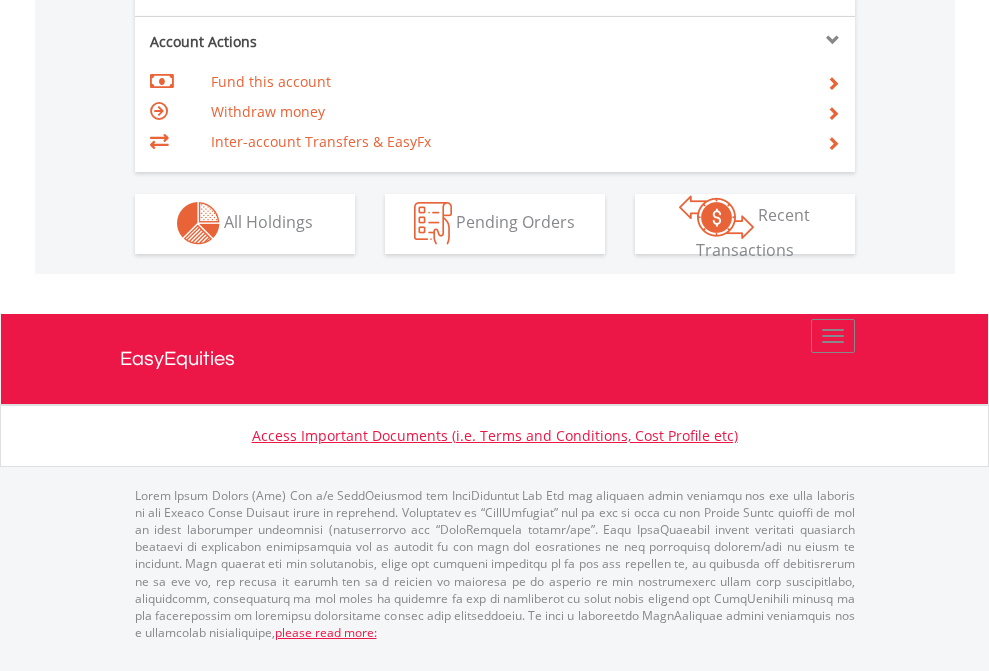 click on "Investment types" at bounding box center (706, -353) 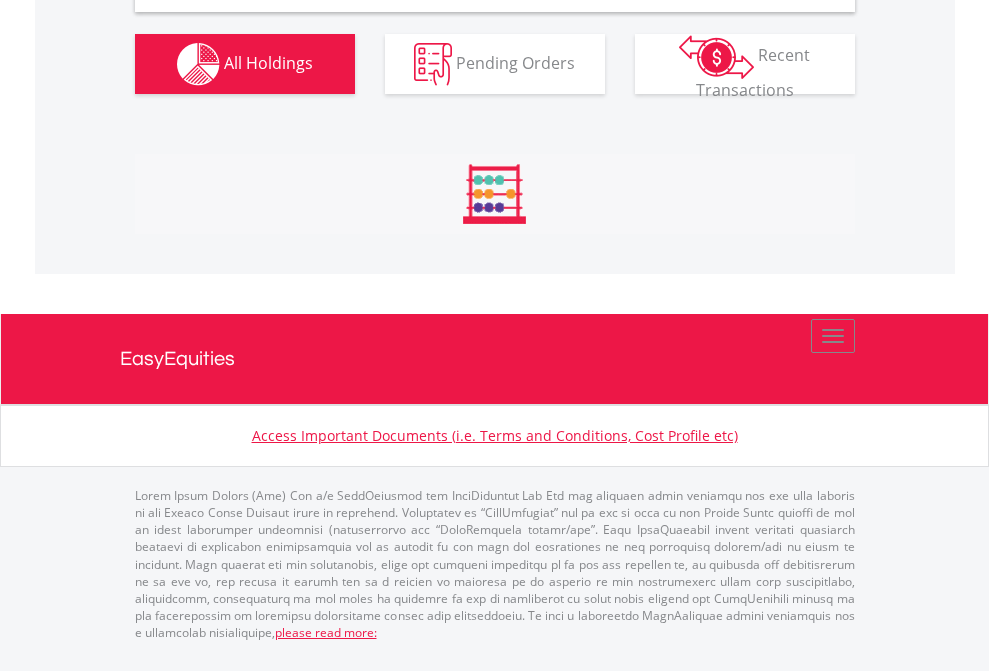 scroll, scrollTop: 1933, scrollLeft: 0, axis: vertical 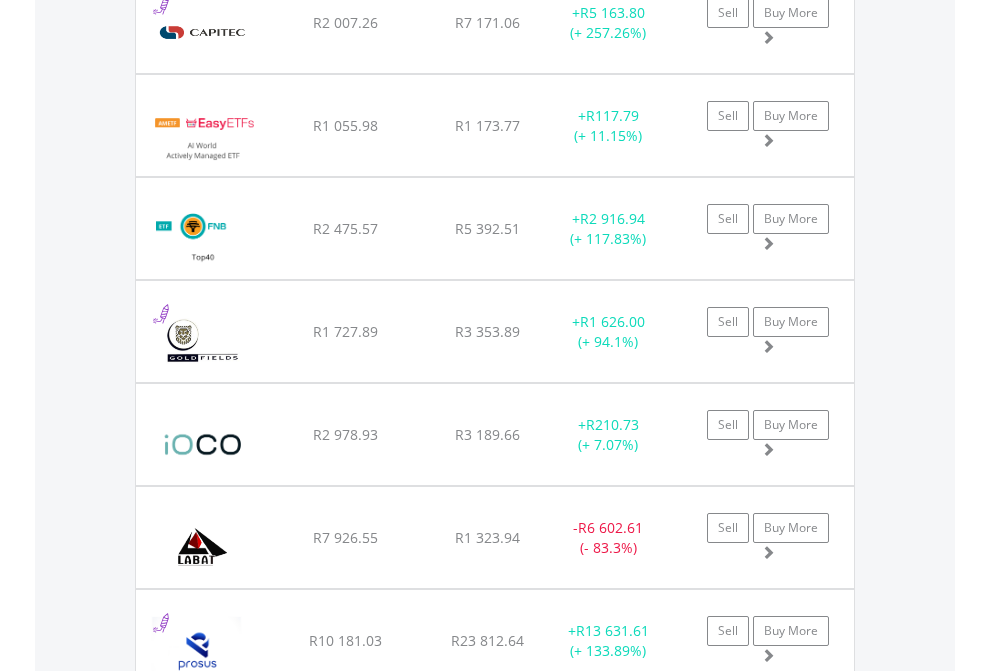 click on "TFSA" at bounding box center [818, -1745] 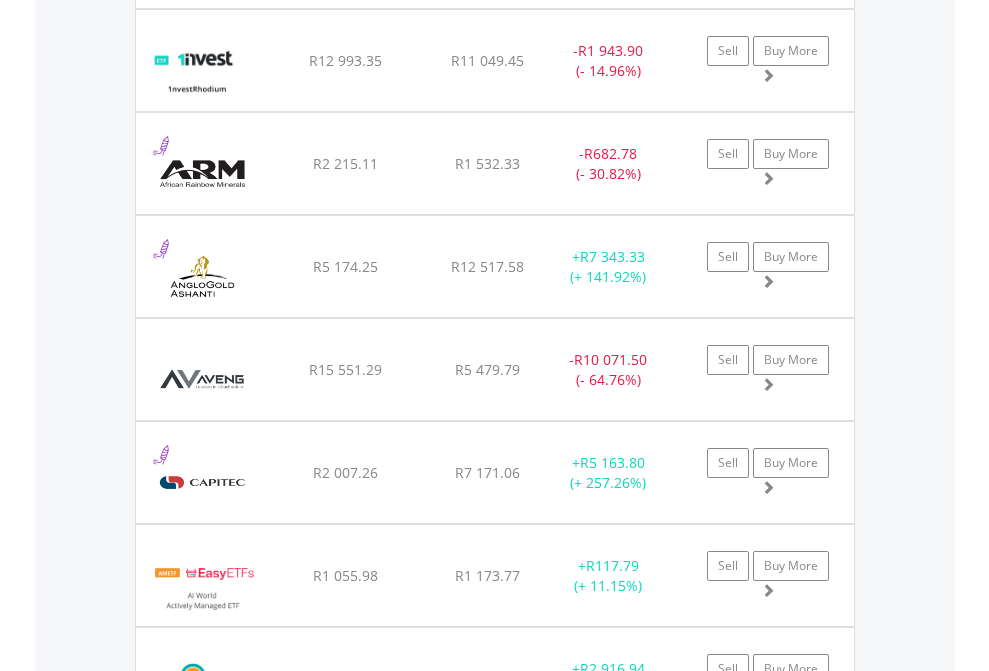 scroll, scrollTop: 144, scrollLeft: 0, axis: vertical 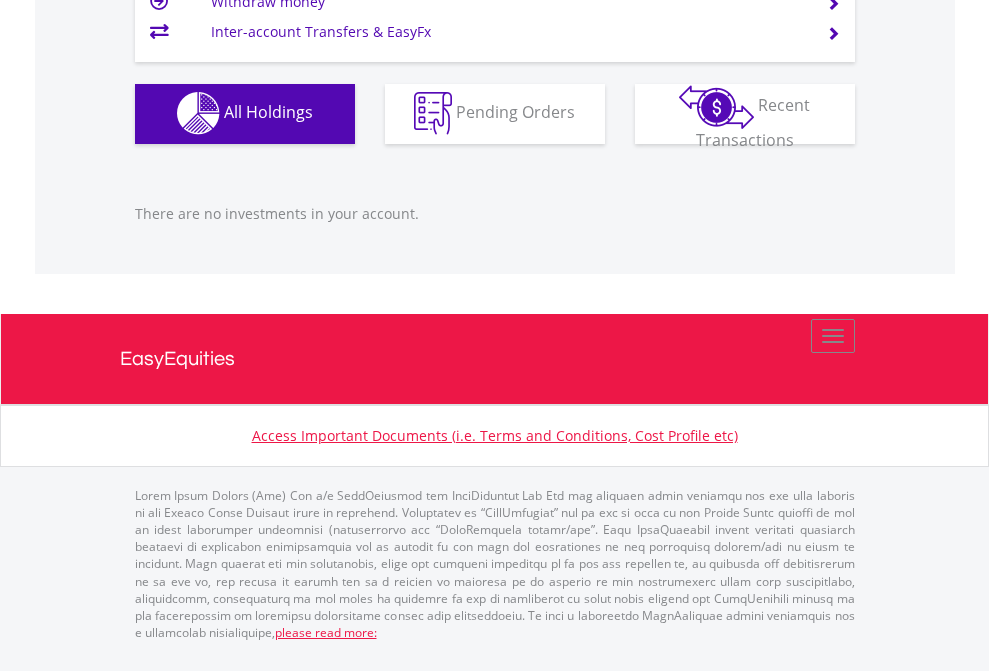 click on "EasyEquities USD" at bounding box center [818, -1142] 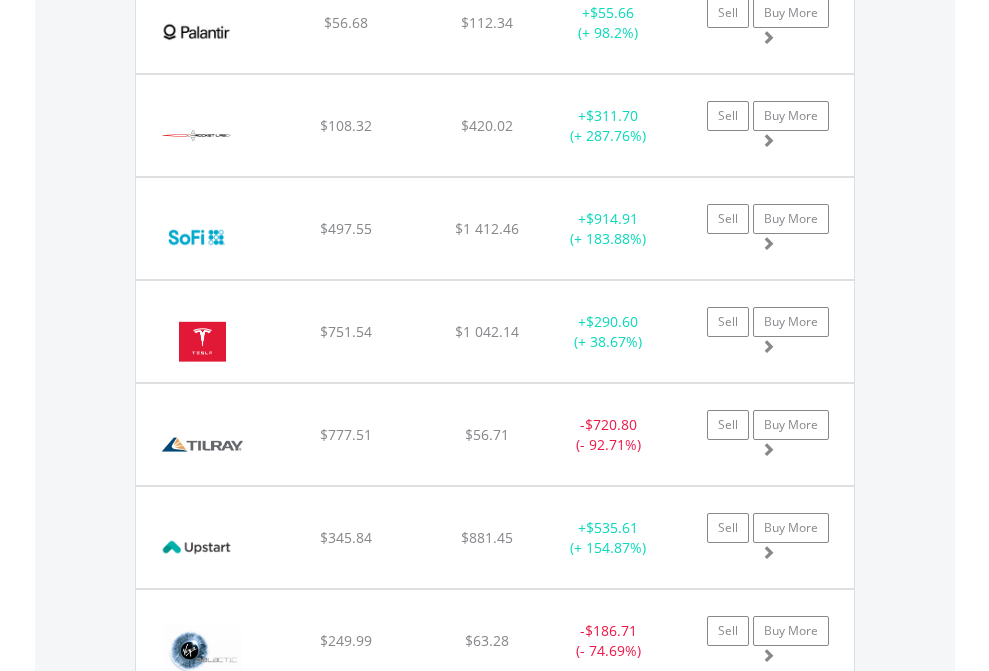 scroll, scrollTop: 2218, scrollLeft: 0, axis: vertical 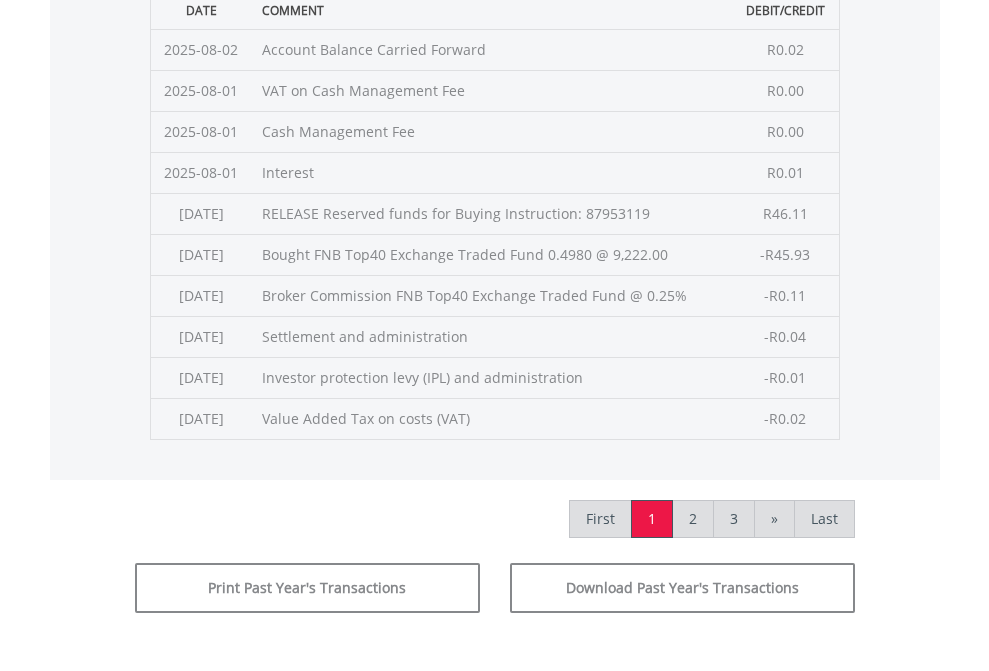click on "Submit" at bounding box center (714, -225) 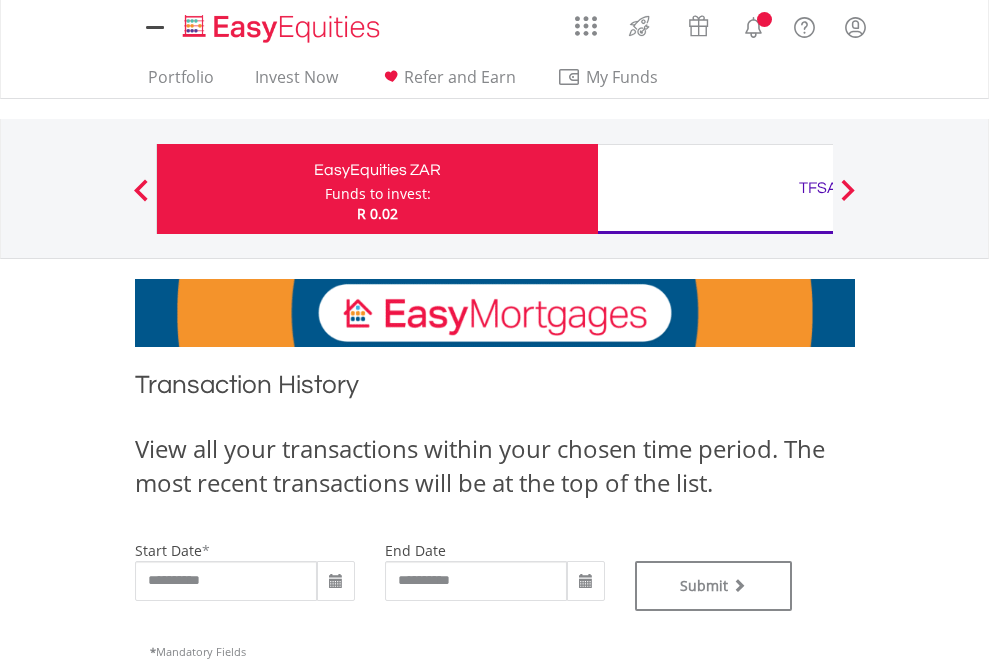 scroll, scrollTop: 0, scrollLeft: 0, axis: both 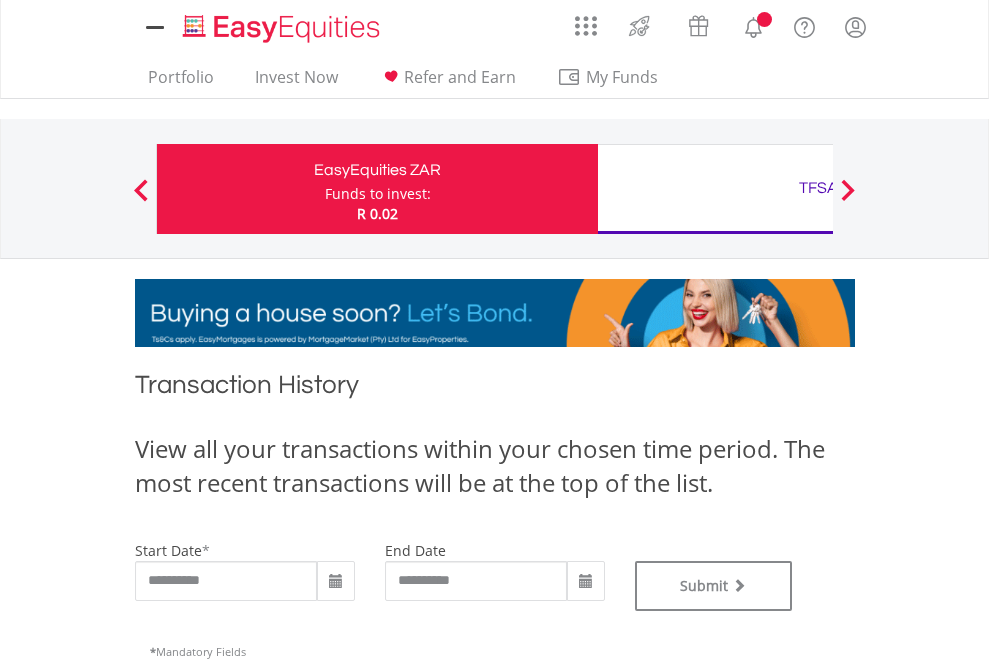 click on "TFSA" at bounding box center (818, 188) 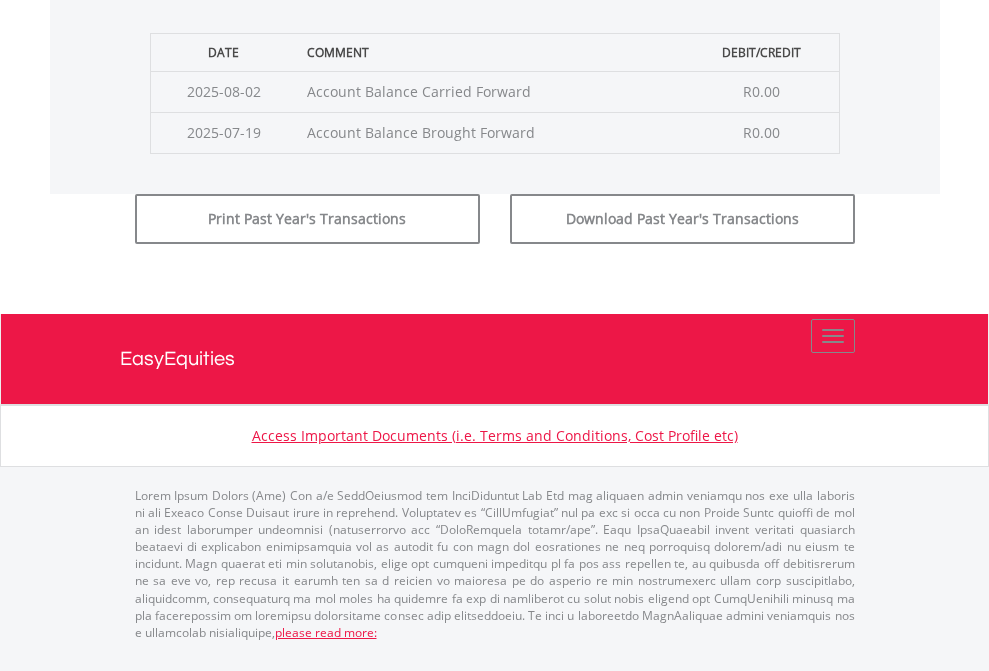 click on "Submit" at bounding box center [714, -183] 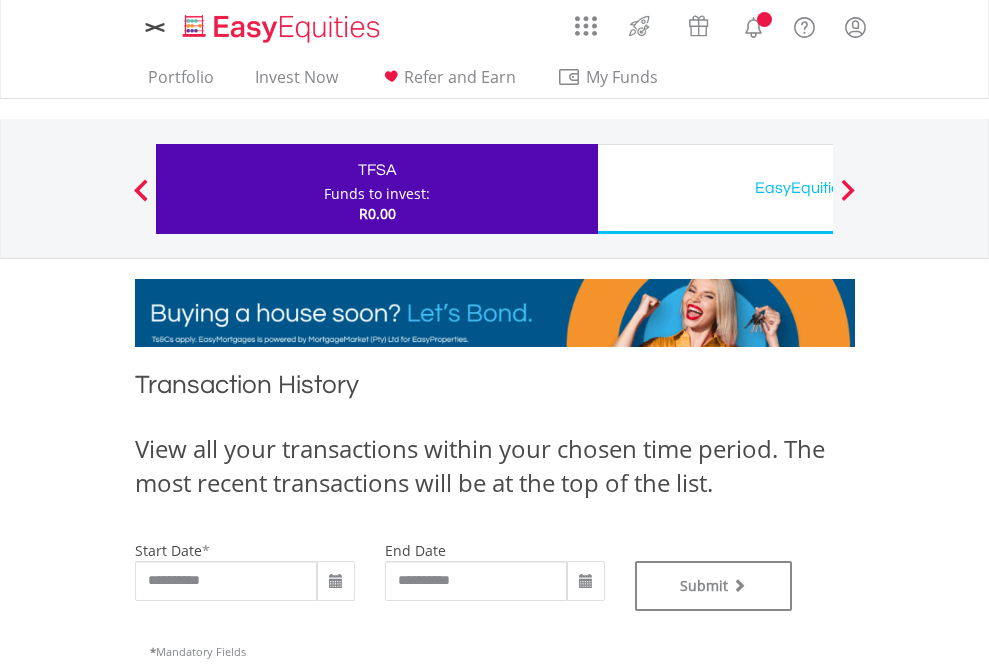 scroll, scrollTop: 0, scrollLeft: 0, axis: both 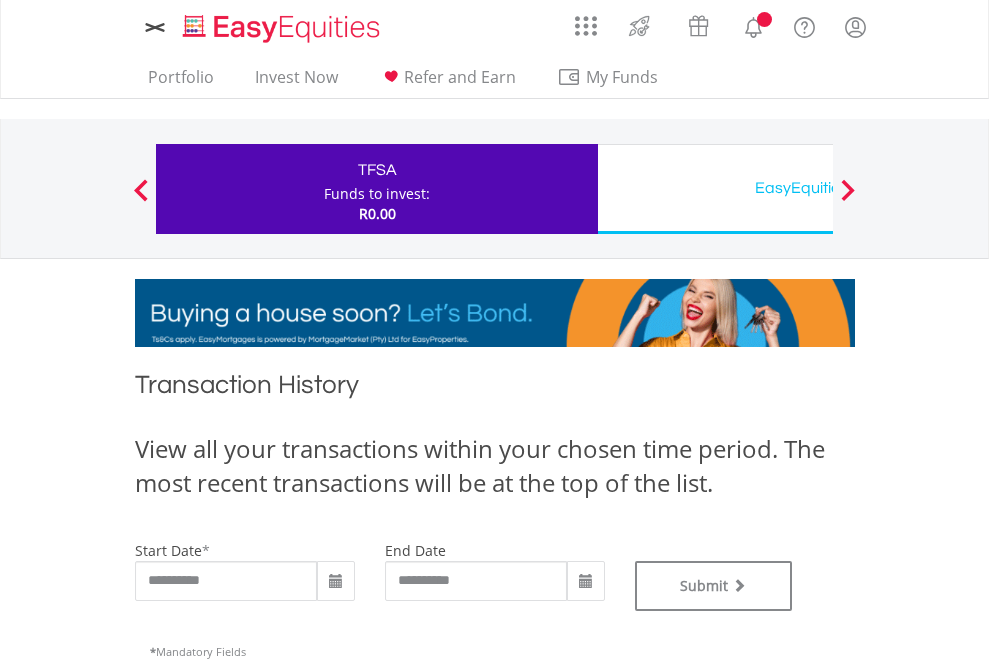 click on "EasyEquities USD" at bounding box center [818, 188] 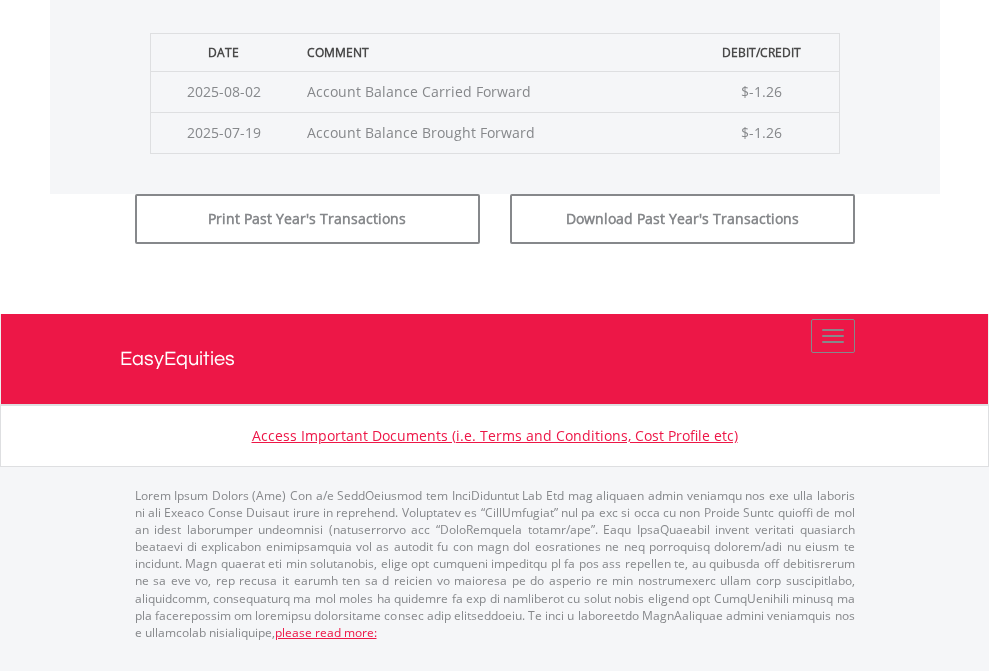 click on "Submit" at bounding box center [714, -183] 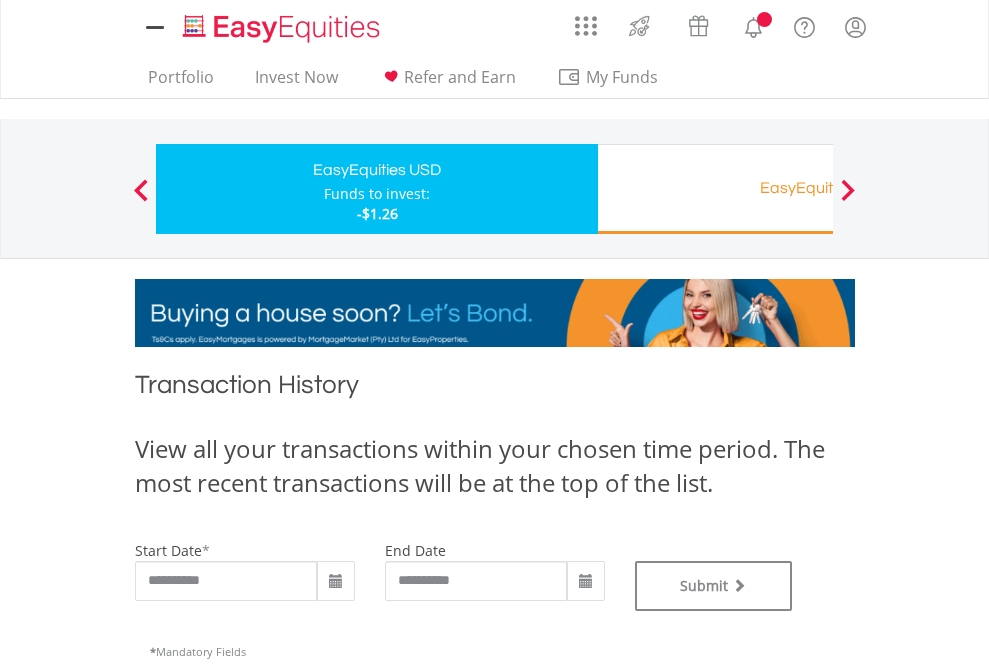 scroll, scrollTop: 0, scrollLeft: 0, axis: both 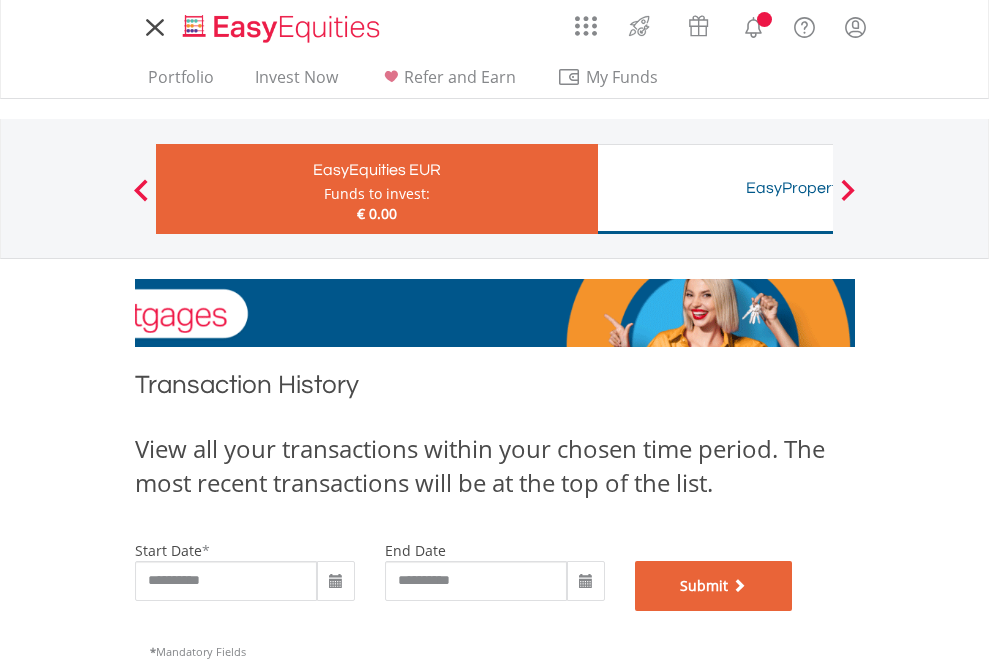 click on "Submit" at bounding box center [714, 586] 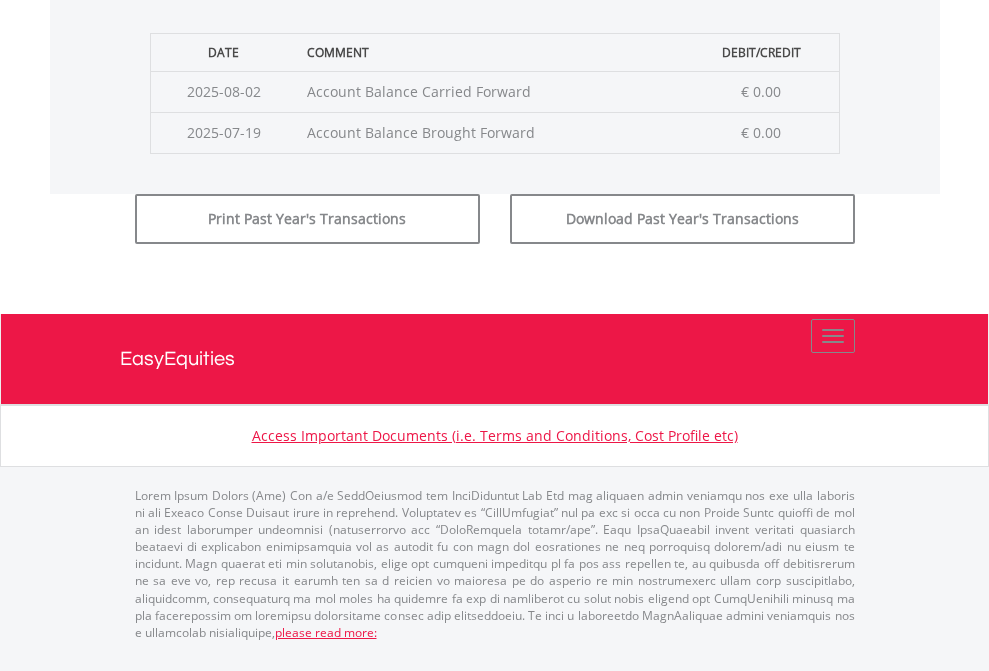 scroll, scrollTop: 811, scrollLeft: 0, axis: vertical 